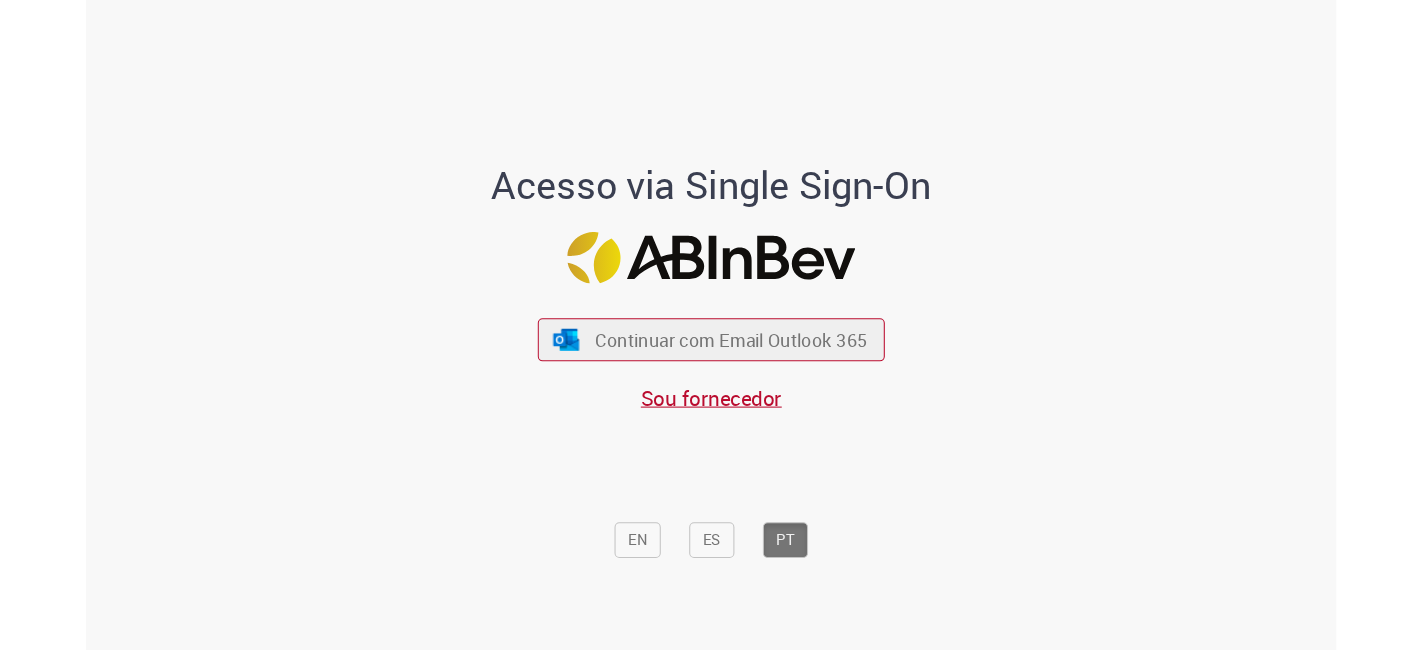 scroll, scrollTop: 0, scrollLeft: 0, axis: both 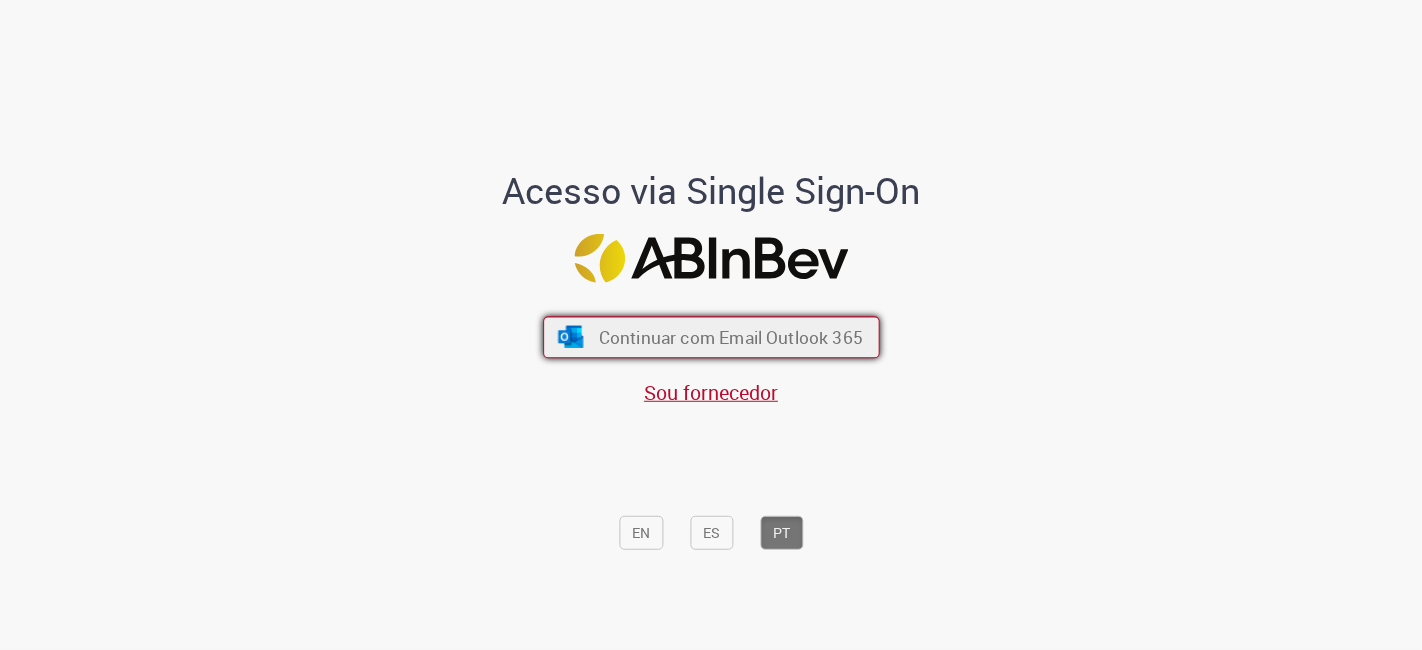 click on "Continuar com Email Outlook 365" at bounding box center [730, 337] 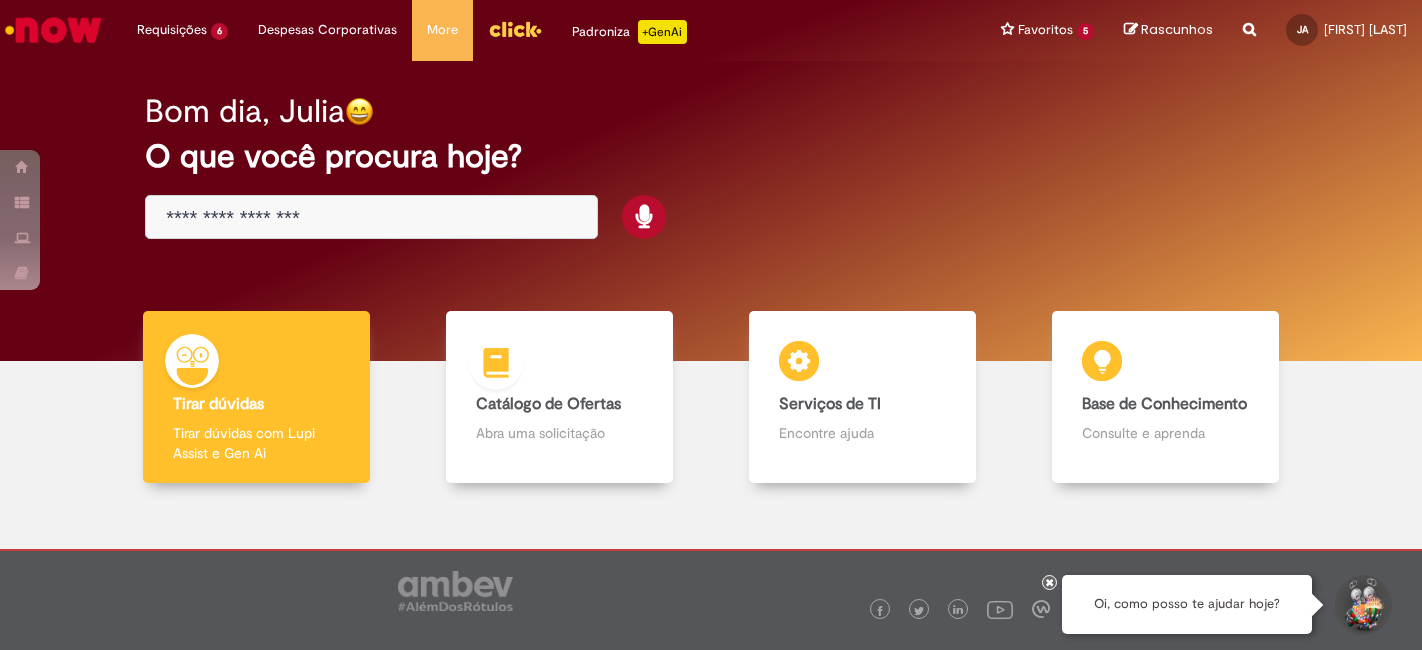 scroll, scrollTop: 0, scrollLeft: 0, axis: both 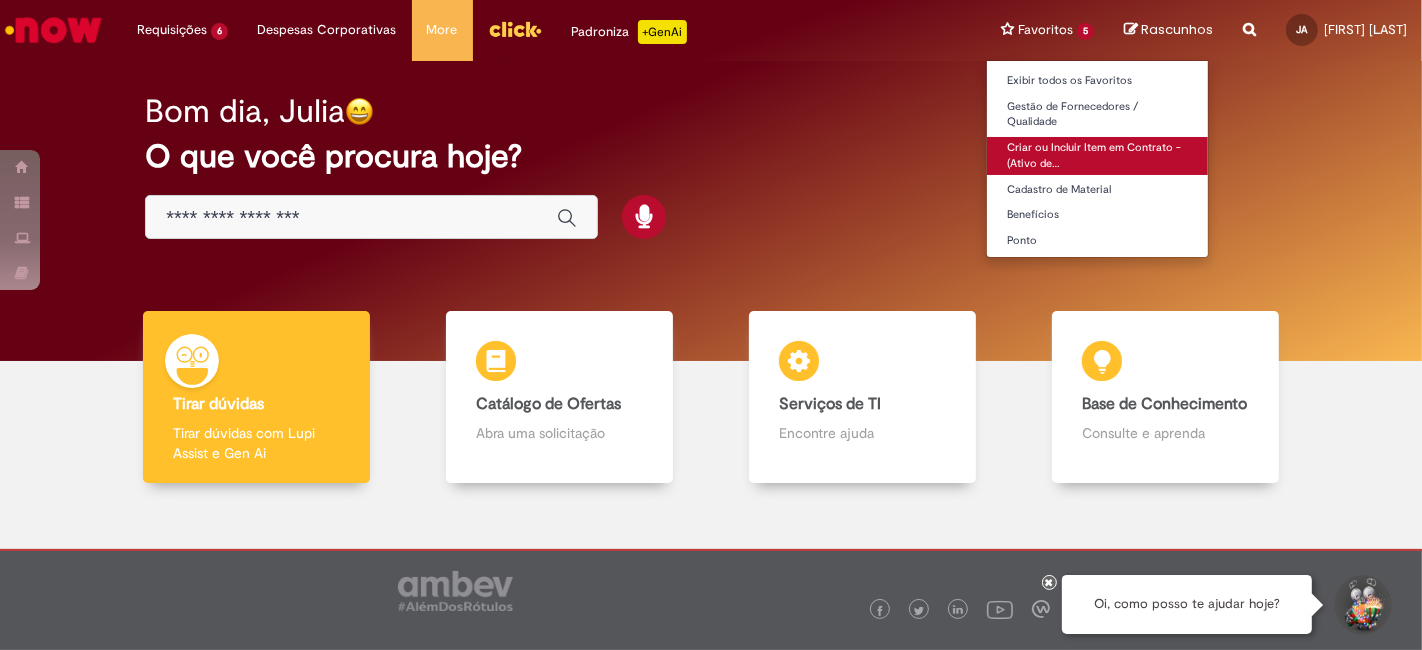 click on "Criar ou  Incluir Item em Contrato - (Ativo de…" at bounding box center (1097, 155) 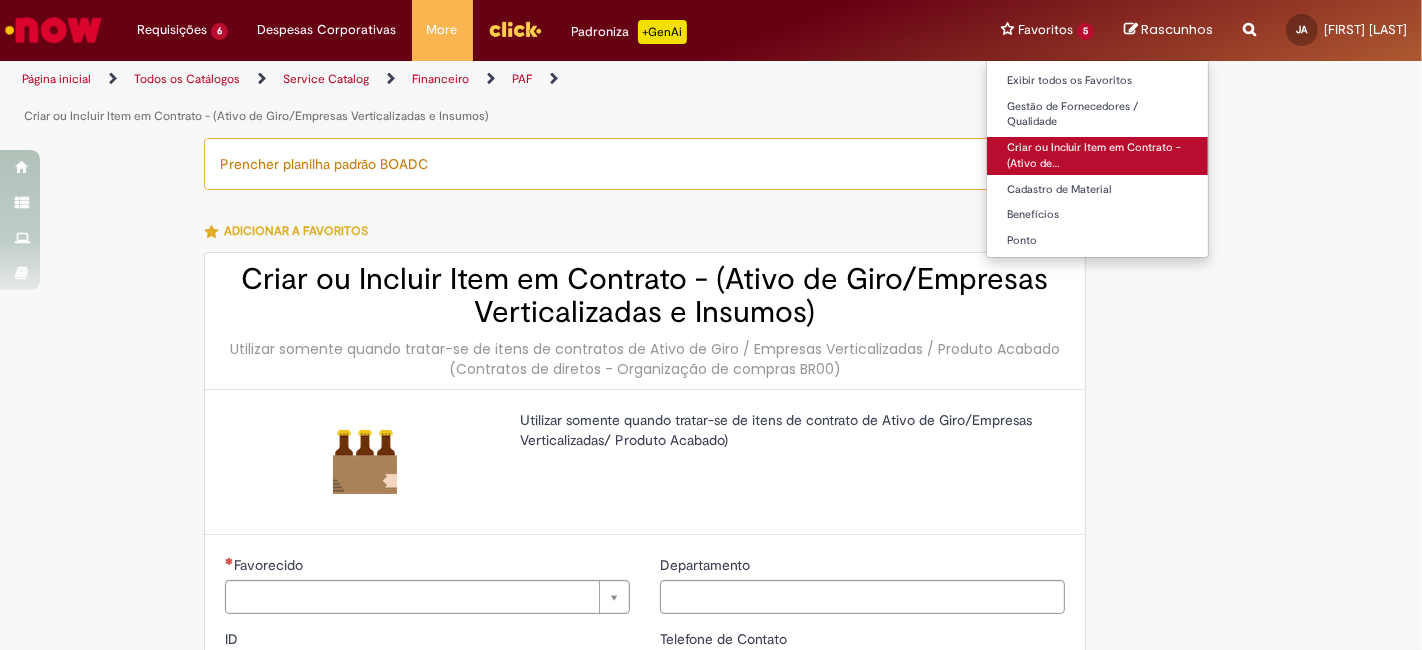 type on "********" 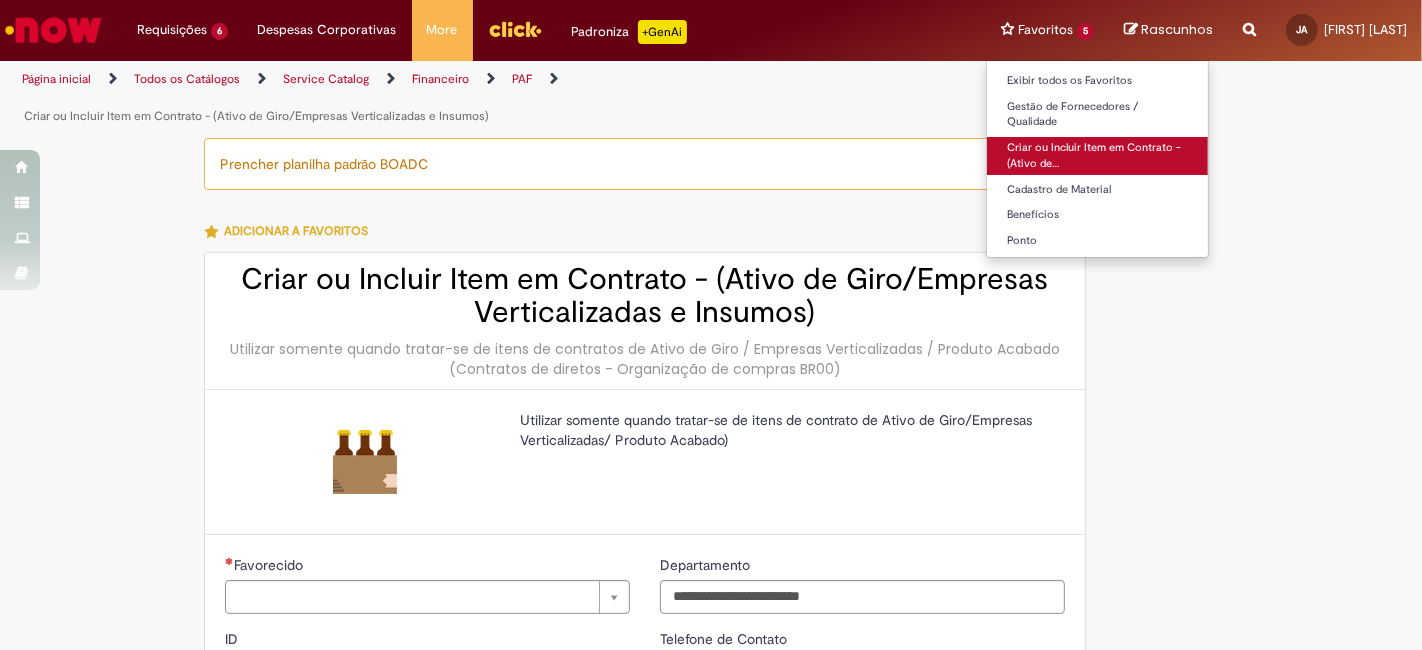 type on "**********" 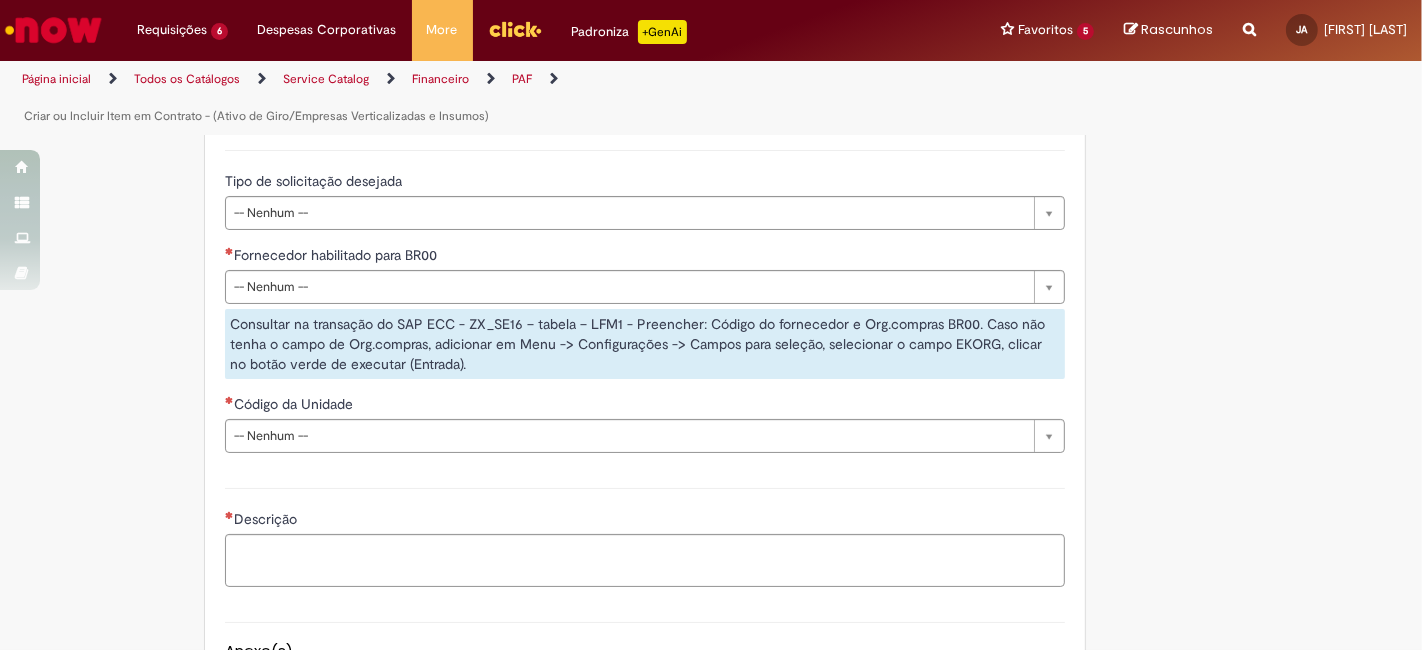 scroll, scrollTop: 816, scrollLeft: 0, axis: vertical 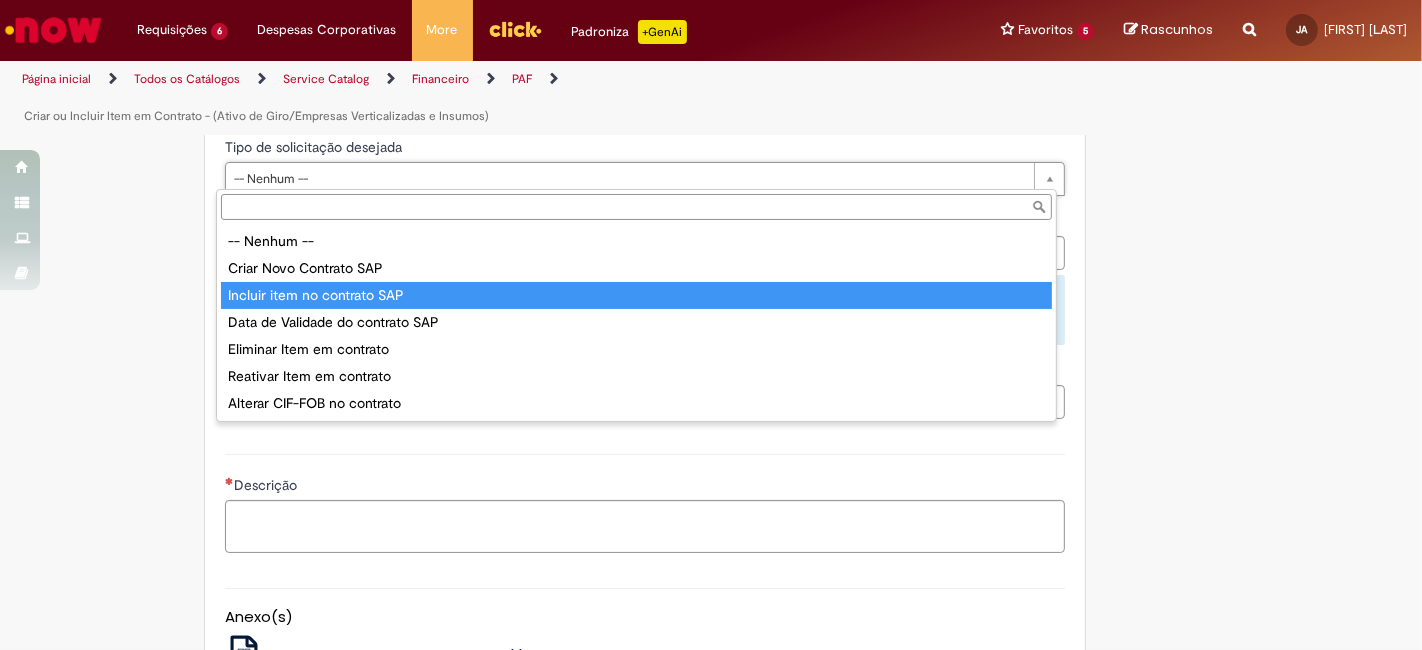 type on "**********" 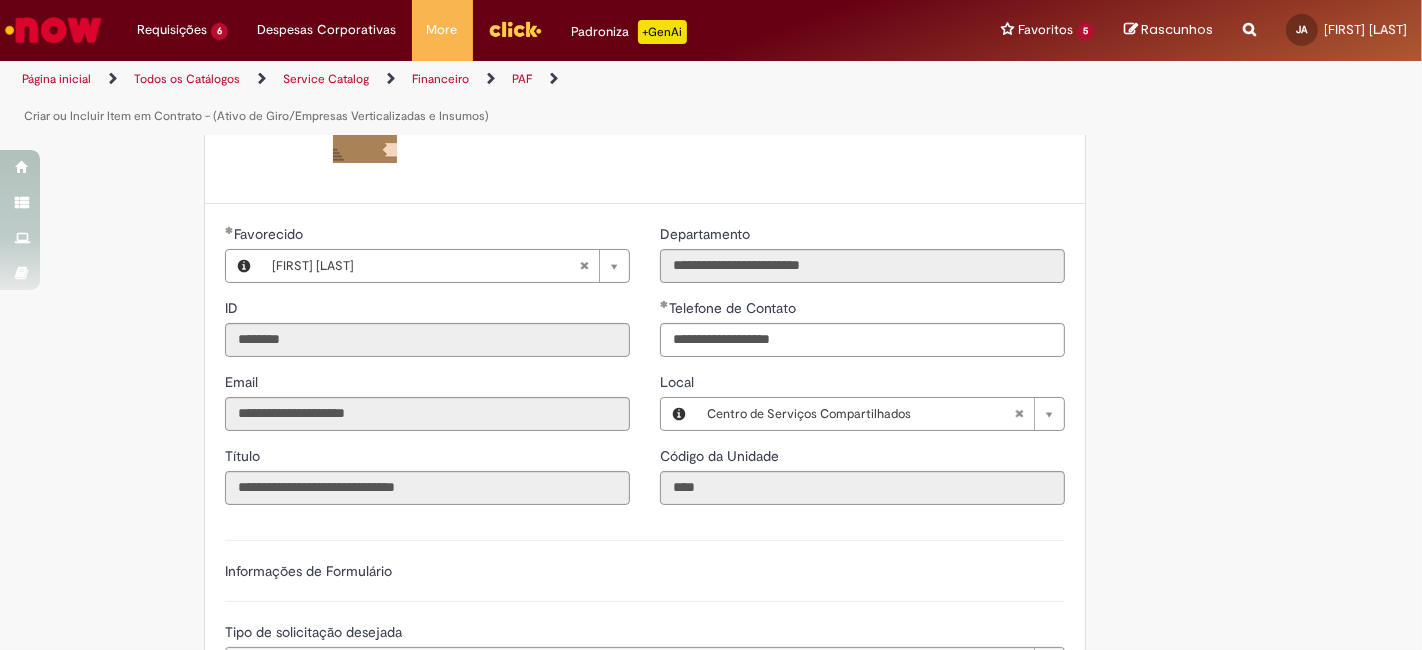 scroll, scrollTop: 335, scrollLeft: 0, axis: vertical 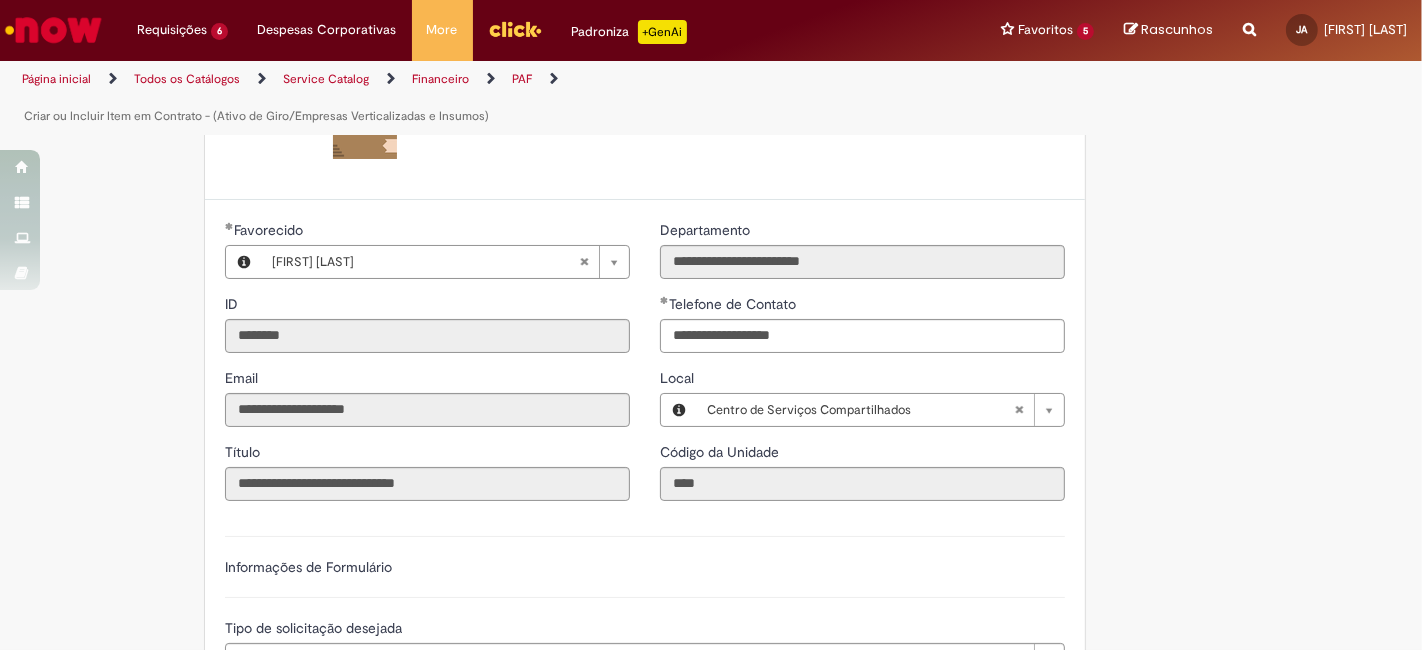 type 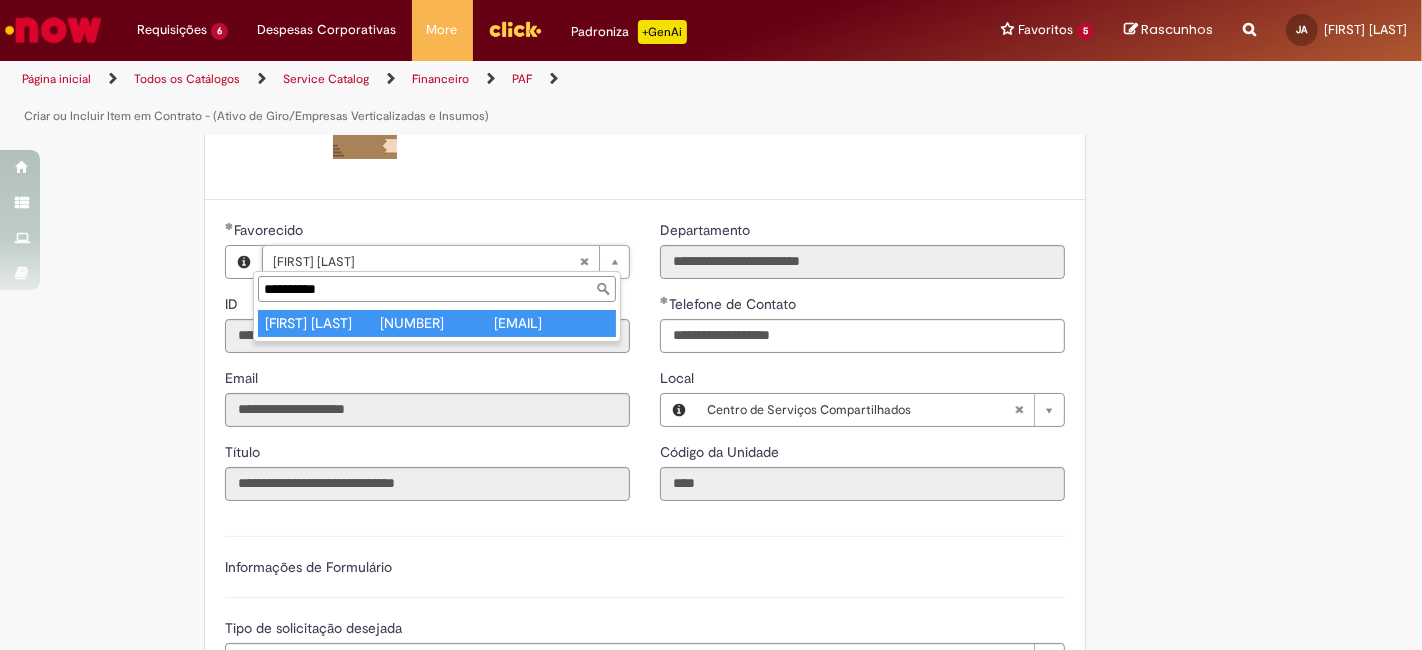 type on "**********" 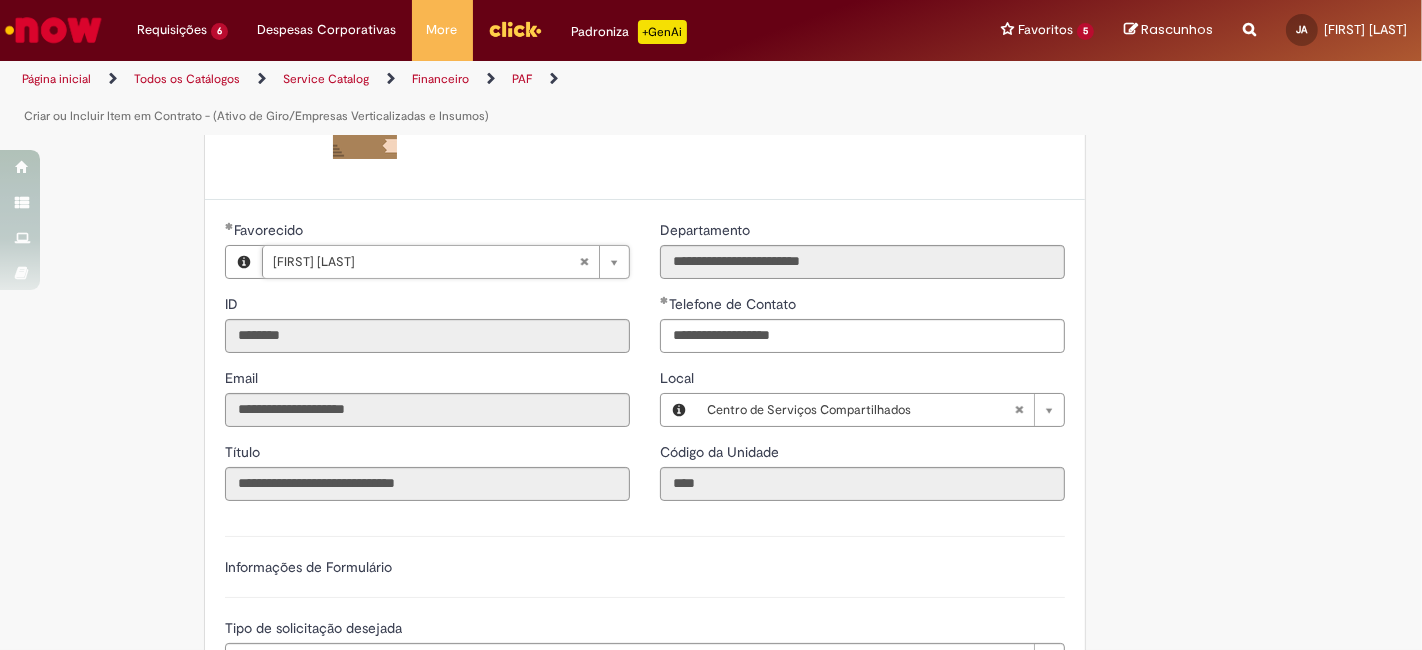 type on "********" 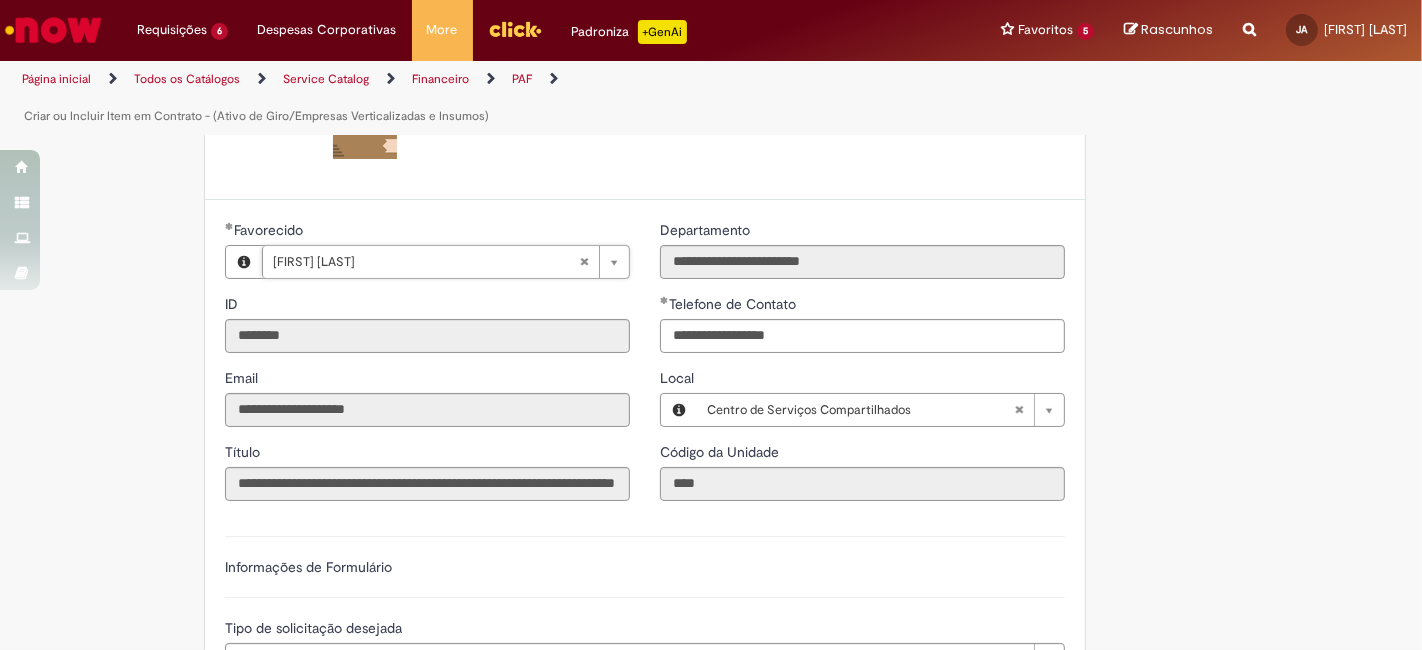 scroll, scrollTop: 0, scrollLeft: 108, axis: horizontal 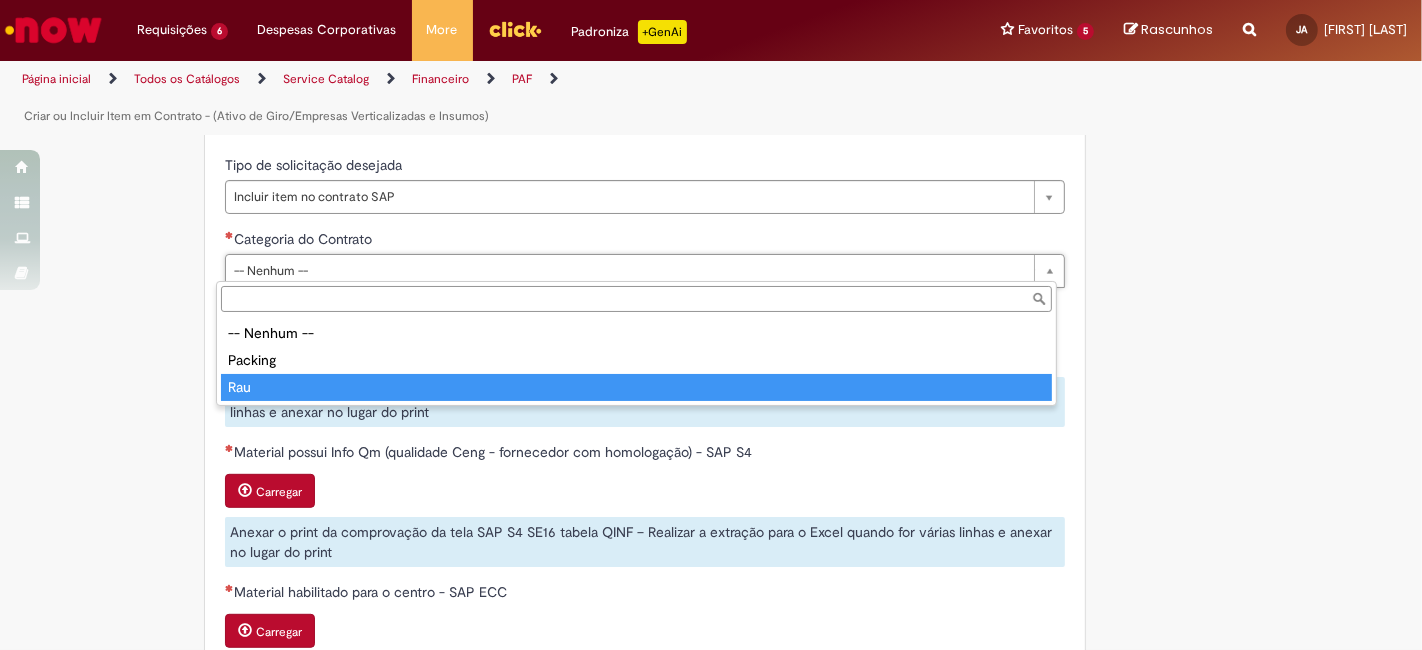 type on "***" 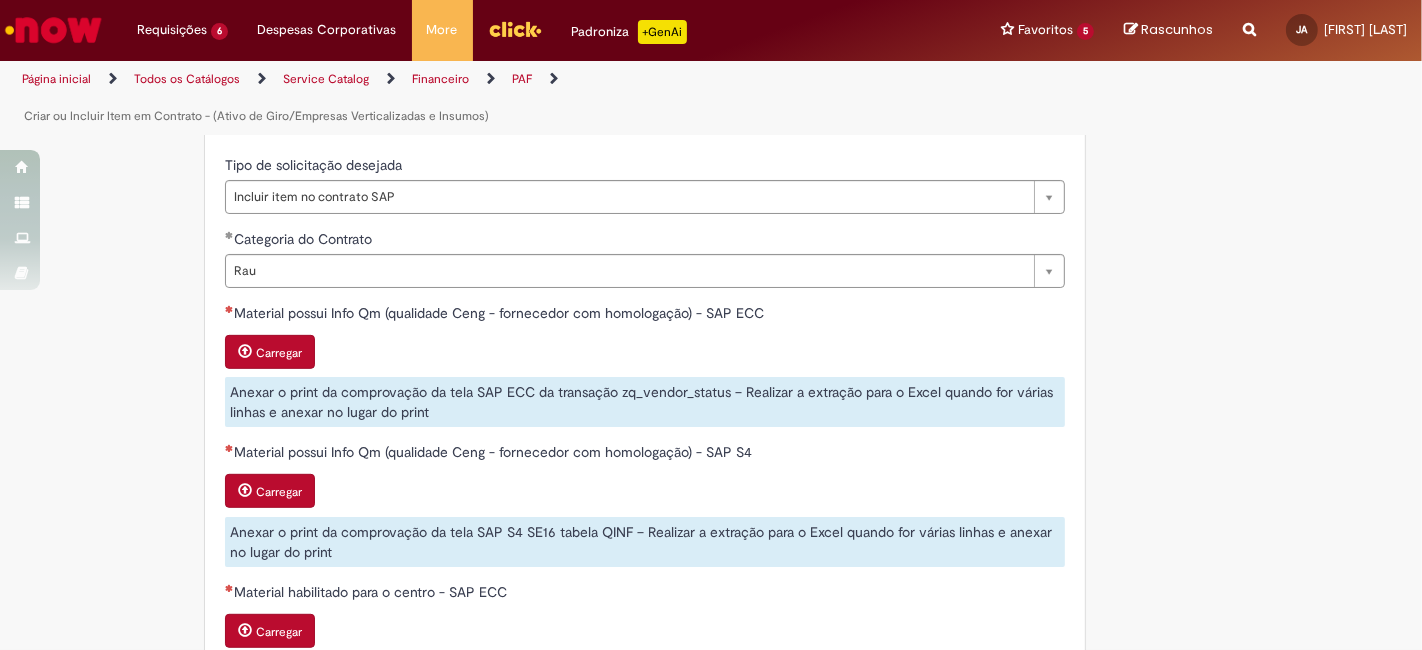 click on "Carregar" at bounding box center (279, 353) 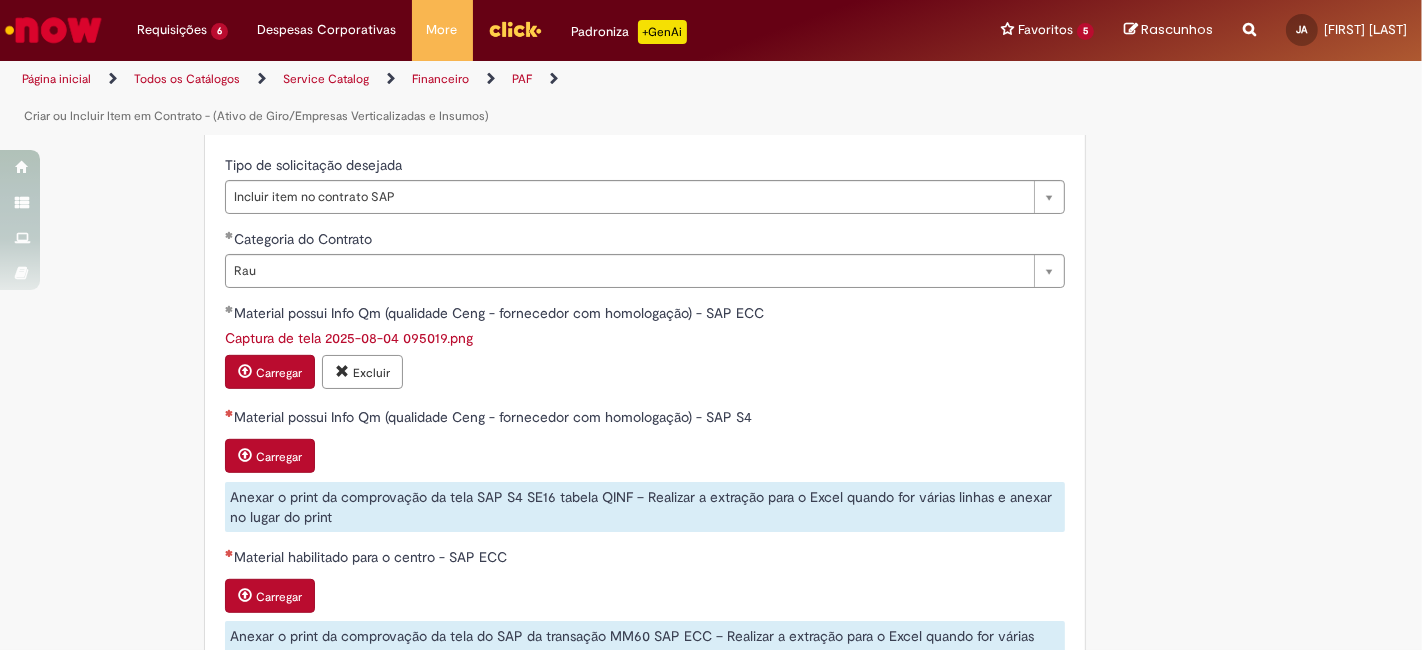 click at bounding box center [245, 455] 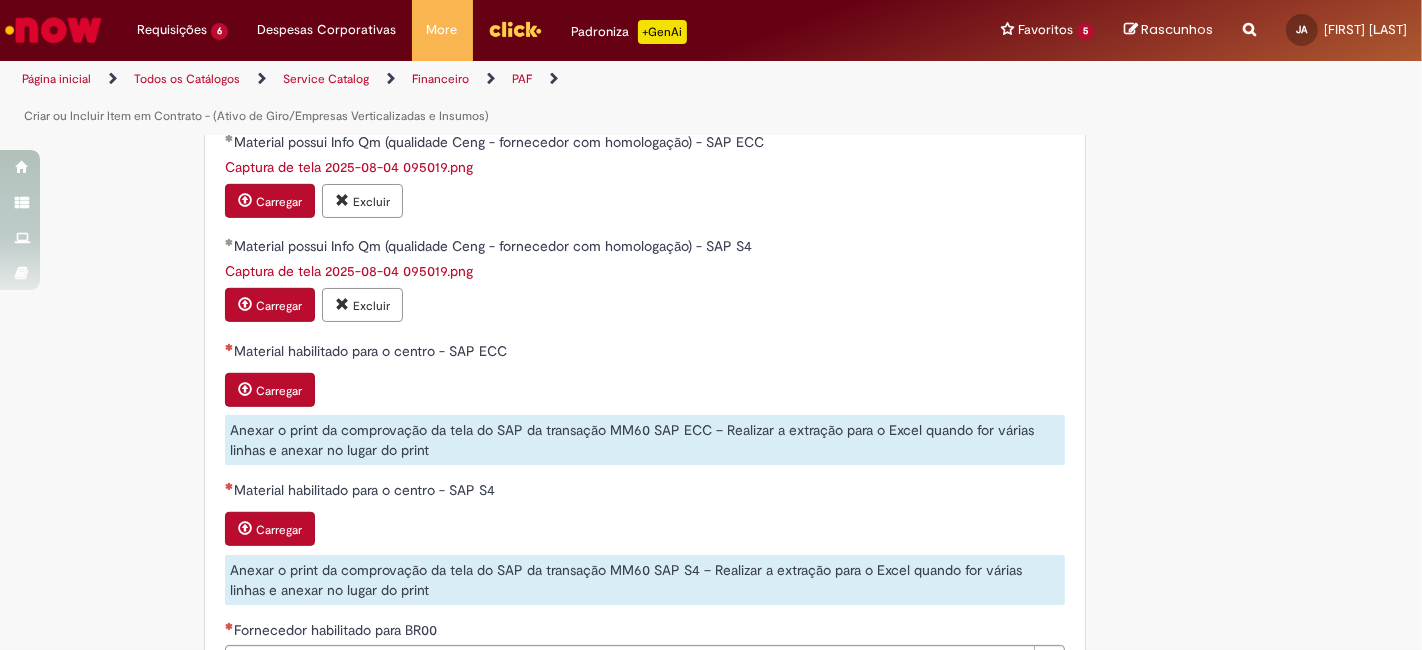 scroll, scrollTop: 977, scrollLeft: 0, axis: vertical 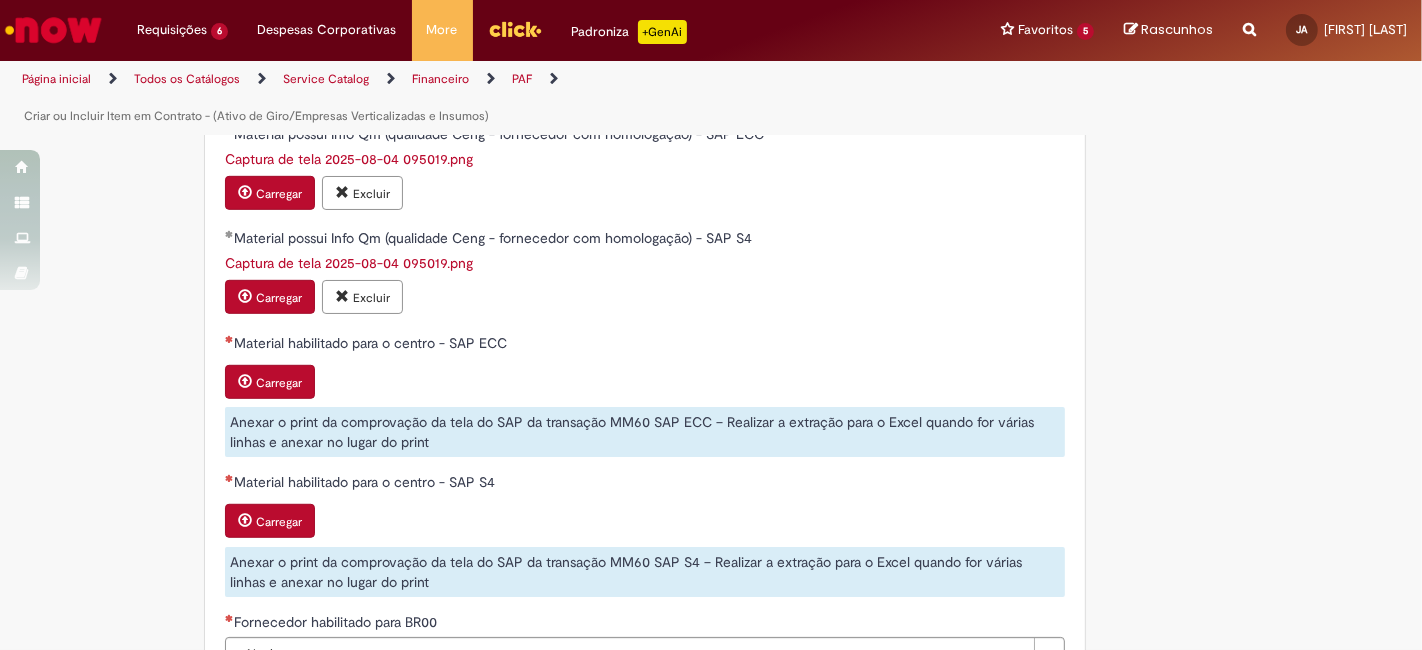 click on "Carregar" at bounding box center (270, 382) 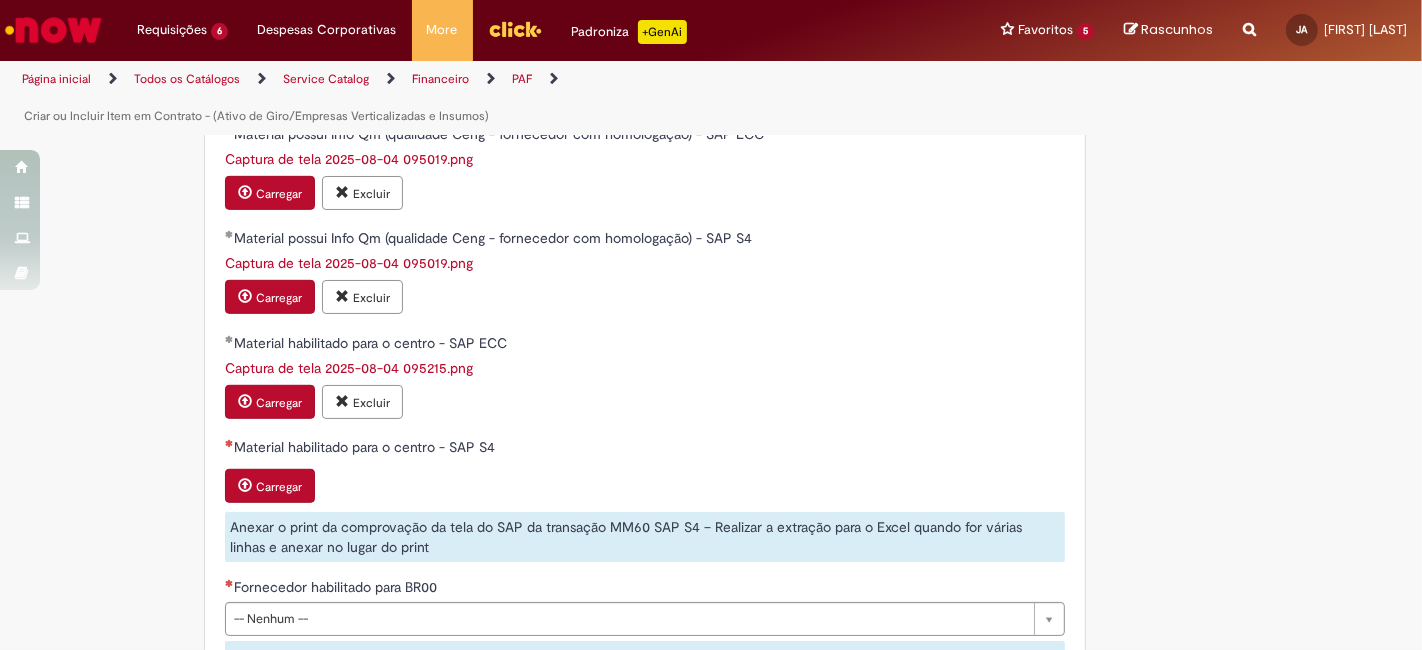 click at bounding box center (245, 485) 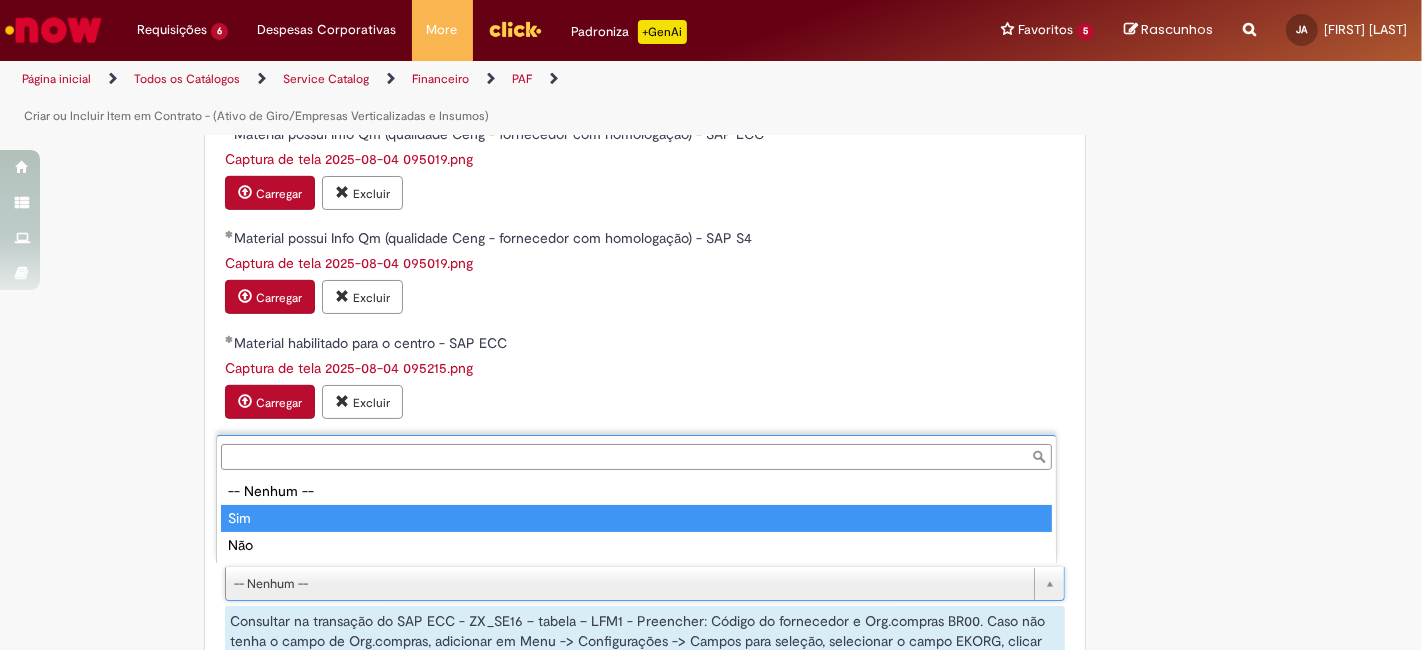type on "***" 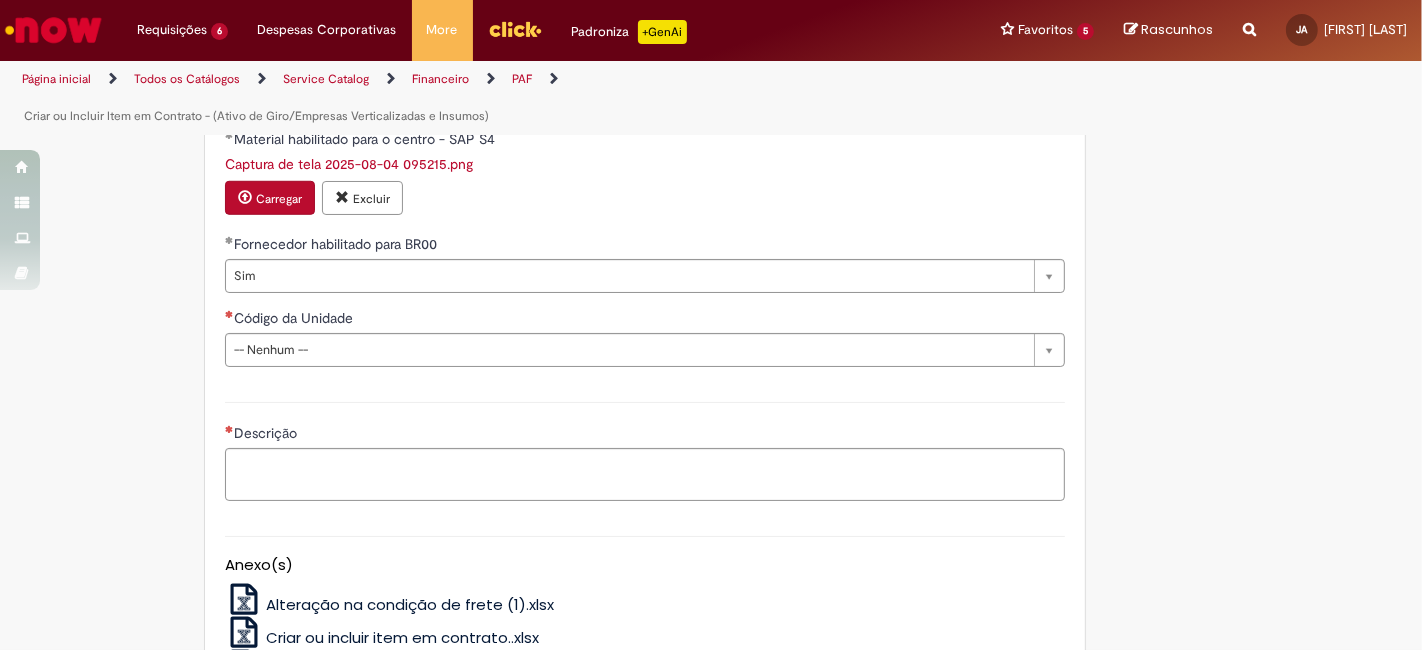scroll, scrollTop: 1296, scrollLeft: 0, axis: vertical 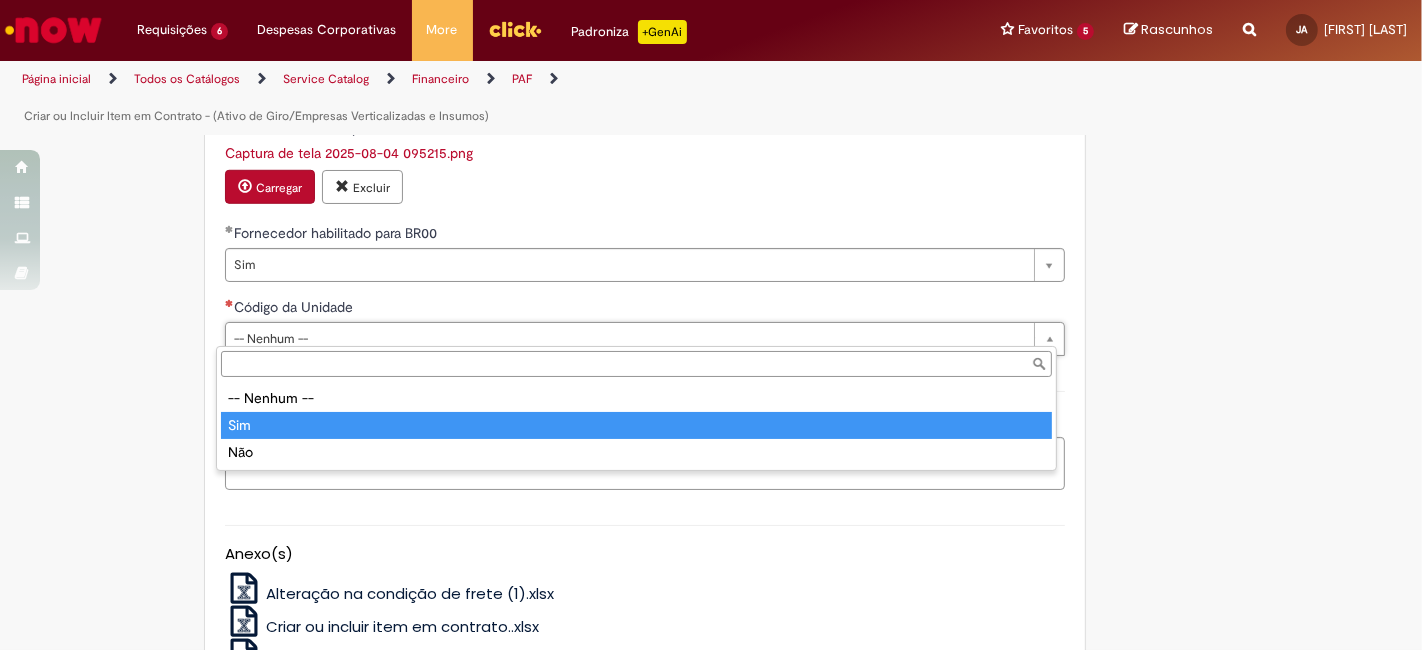 type on "***" 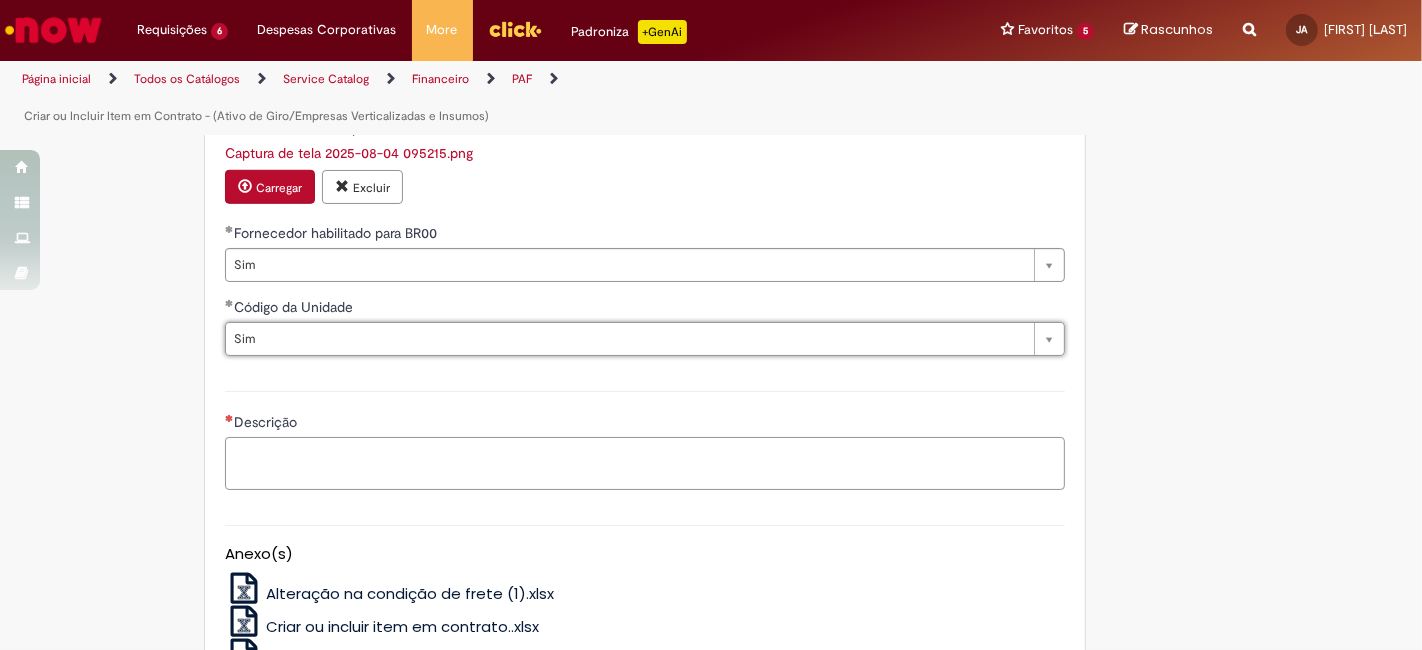 click on "Descrição" at bounding box center (645, 463) 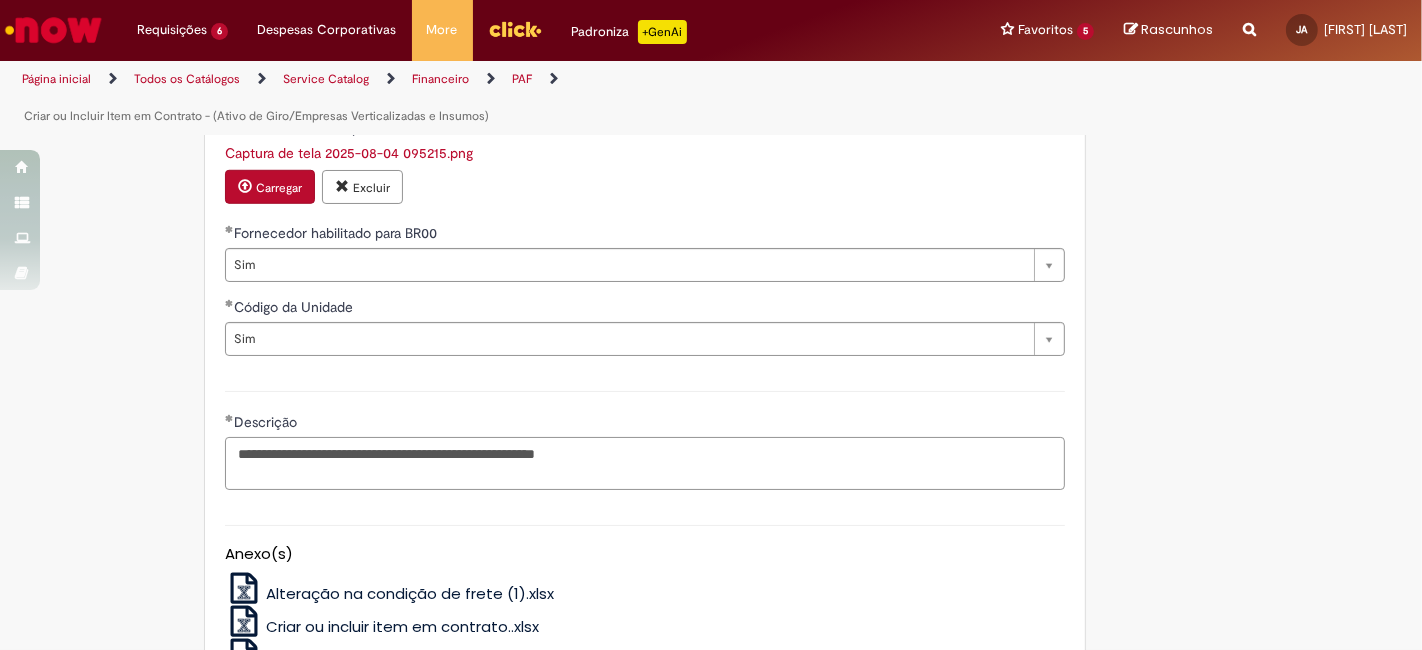 type on "**********" 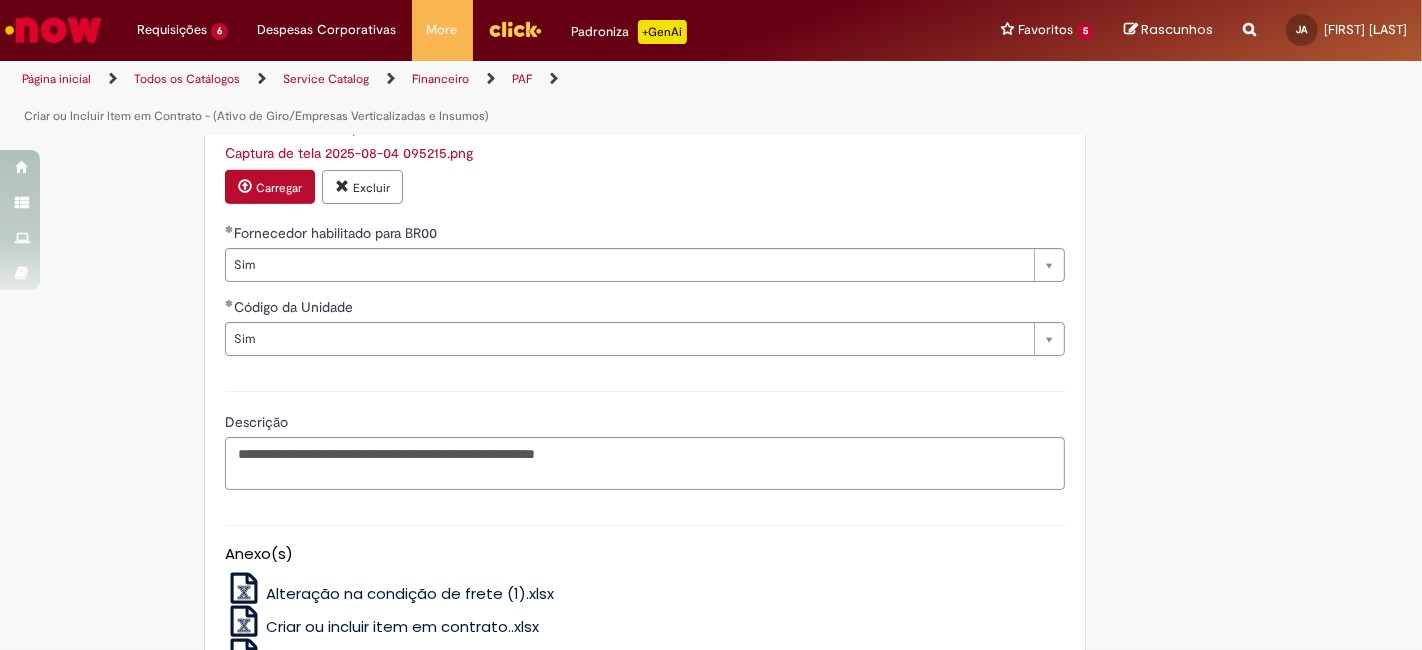 click on "Criar ou incluir item em contrato..xlsx" at bounding box center [402, 626] 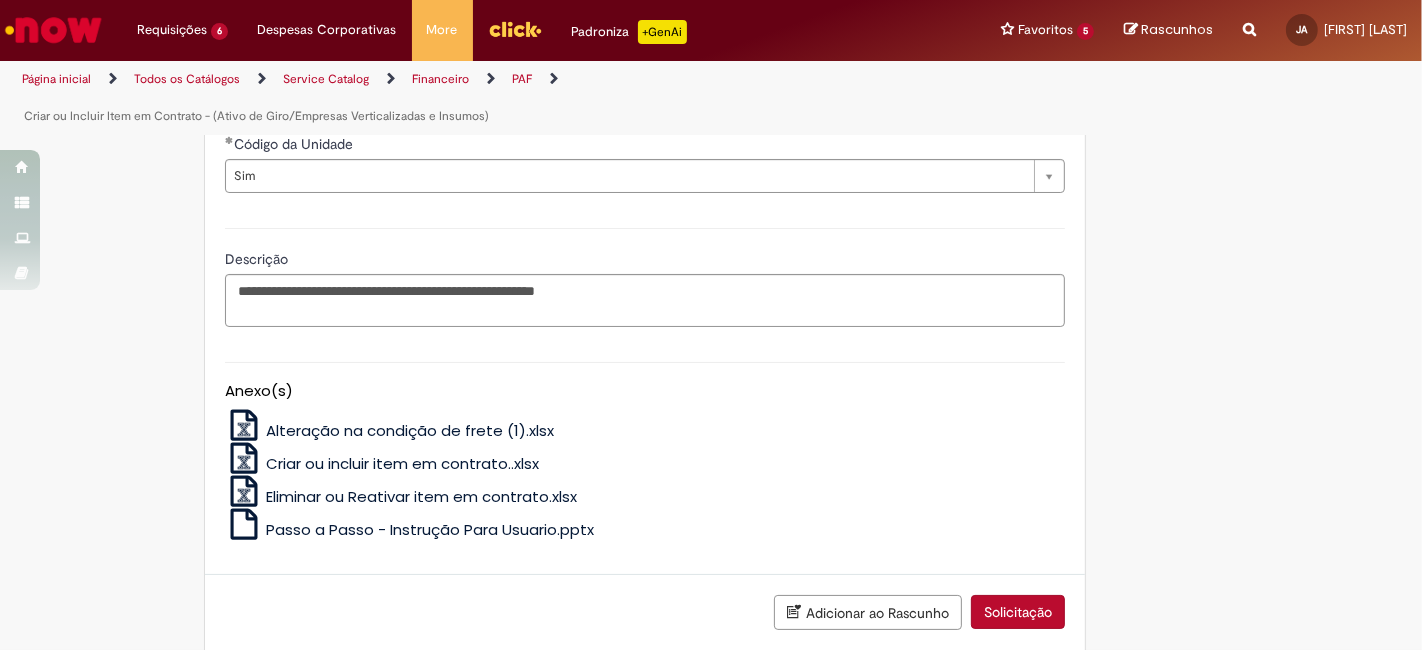 scroll, scrollTop: 1456, scrollLeft: 0, axis: vertical 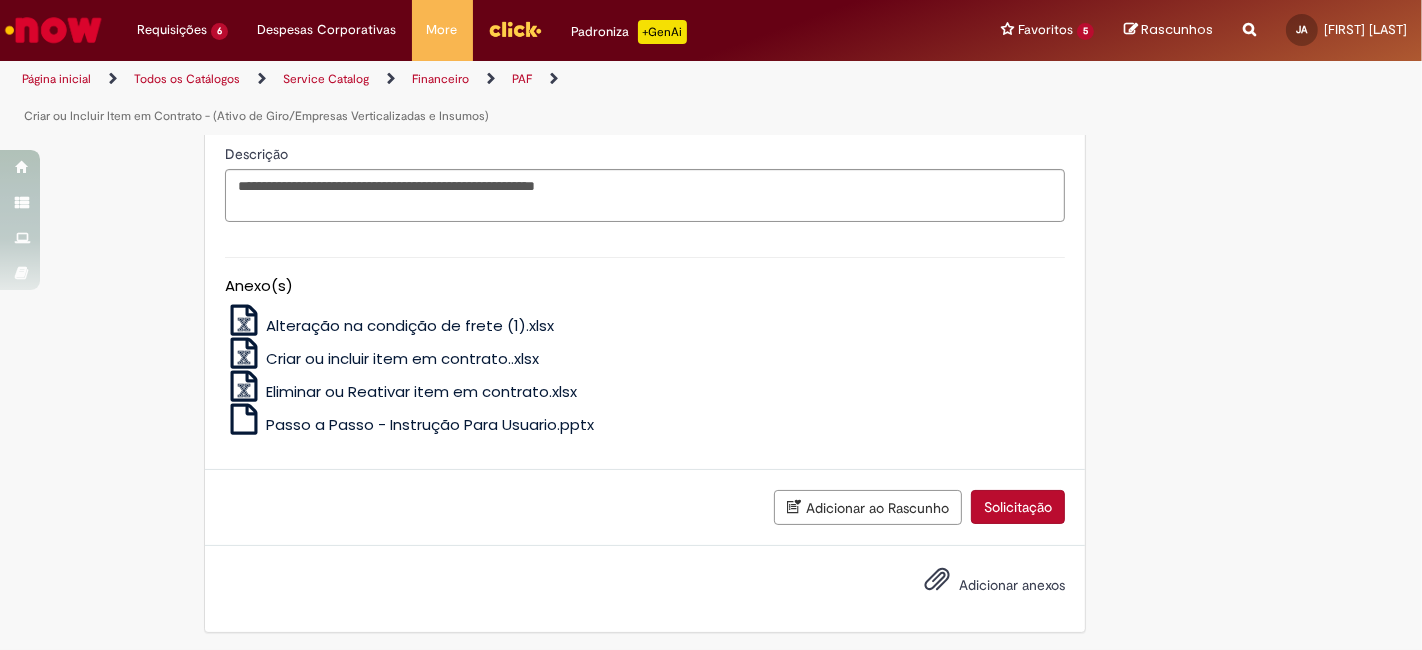 click on "Adicionar anexos" at bounding box center (980, 586) 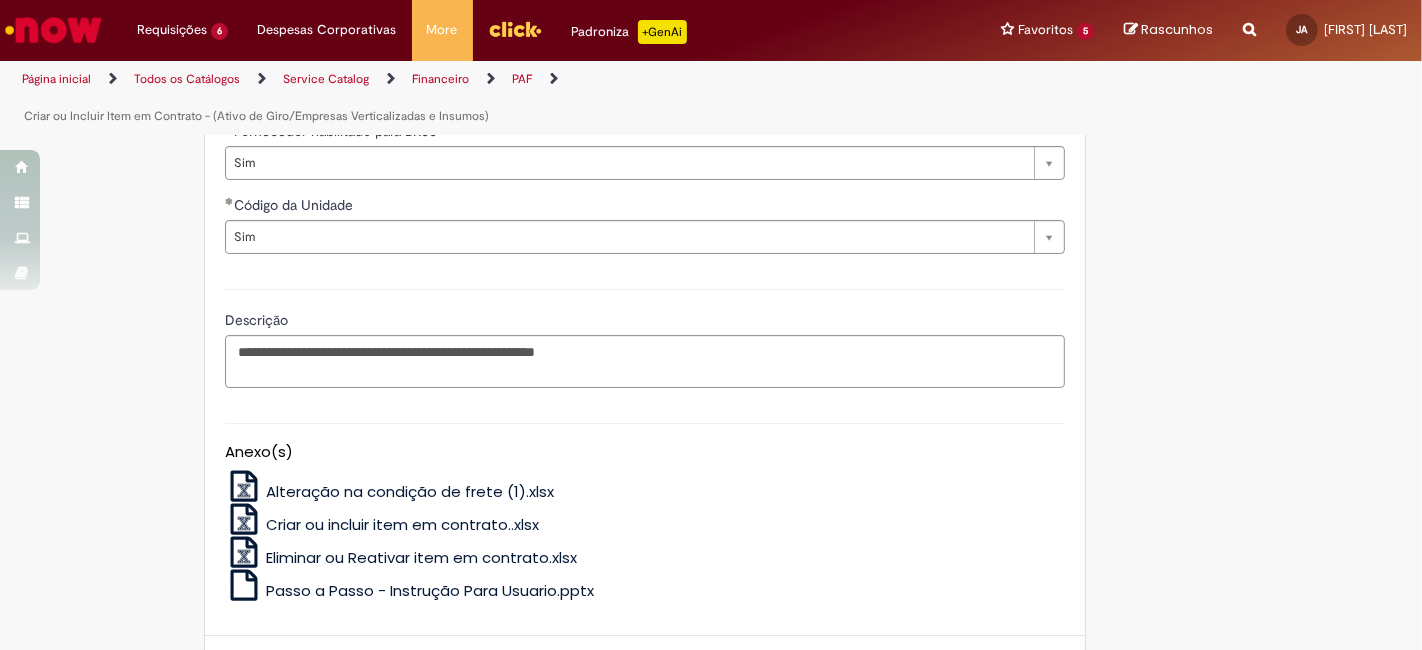 scroll, scrollTop: 1636, scrollLeft: 0, axis: vertical 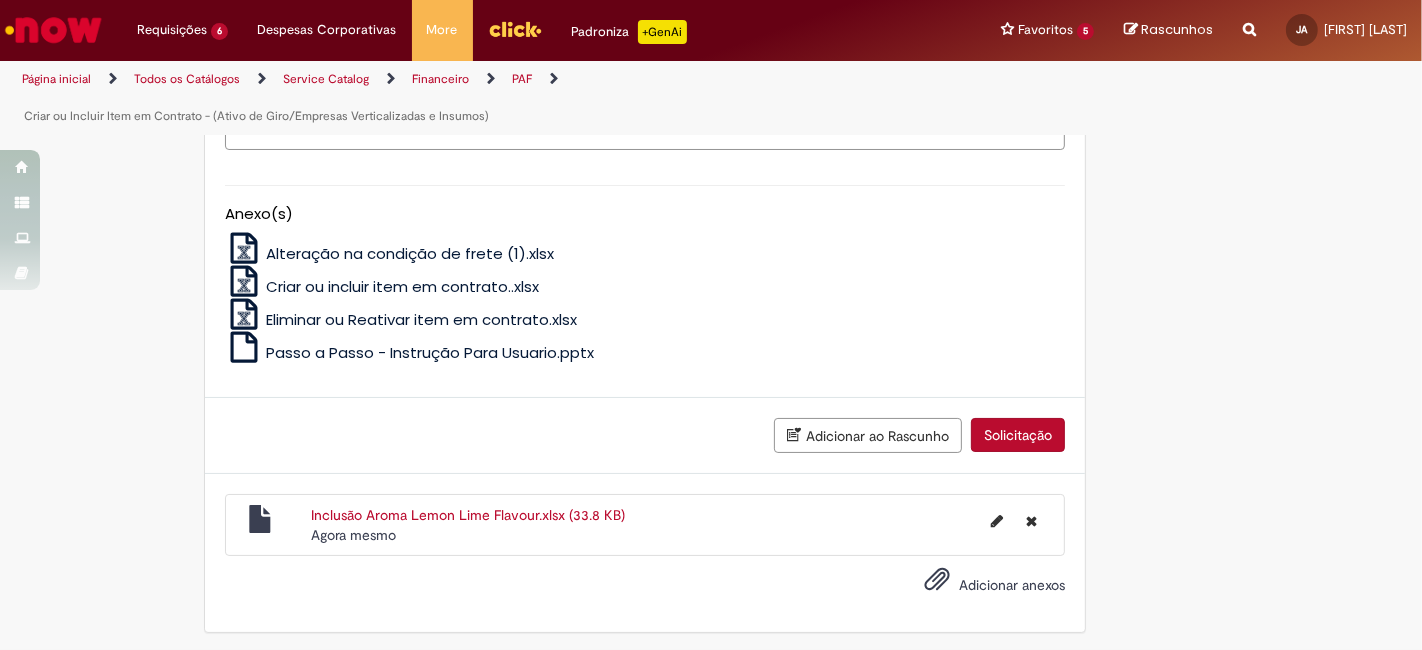 click on "Solicitação" at bounding box center [1018, 435] 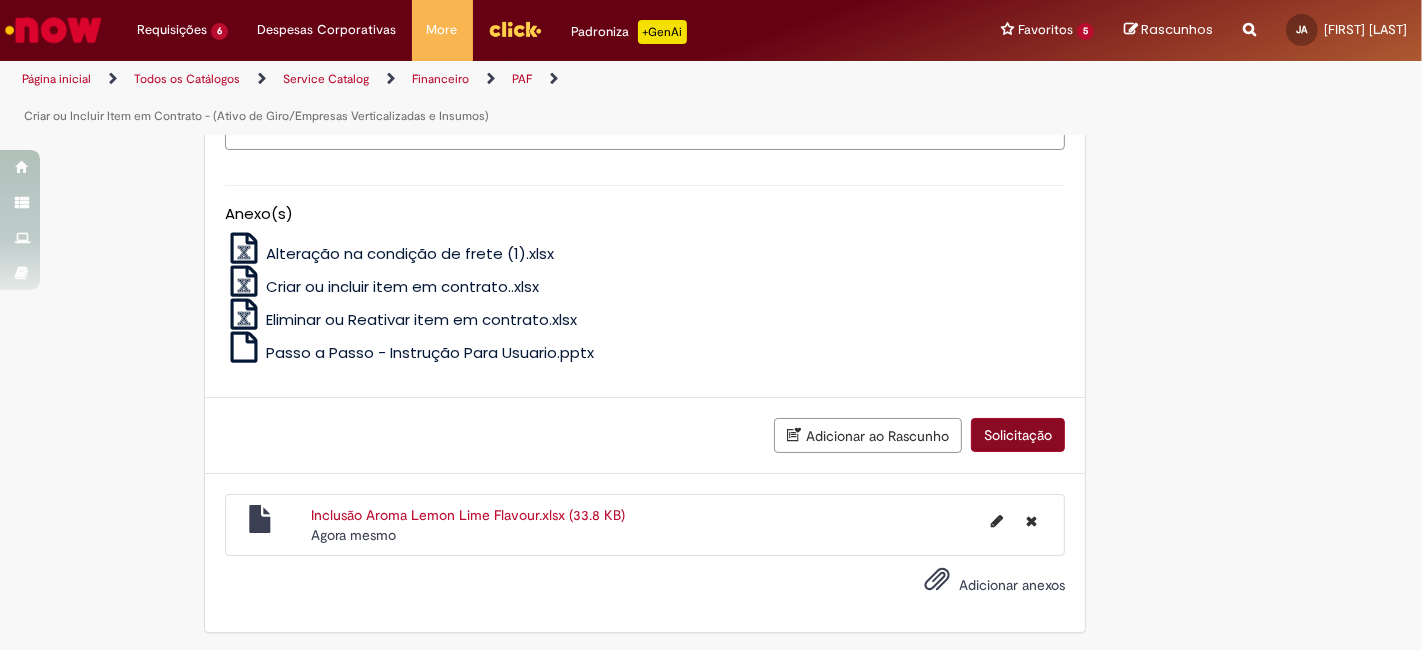 scroll, scrollTop: 1590, scrollLeft: 0, axis: vertical 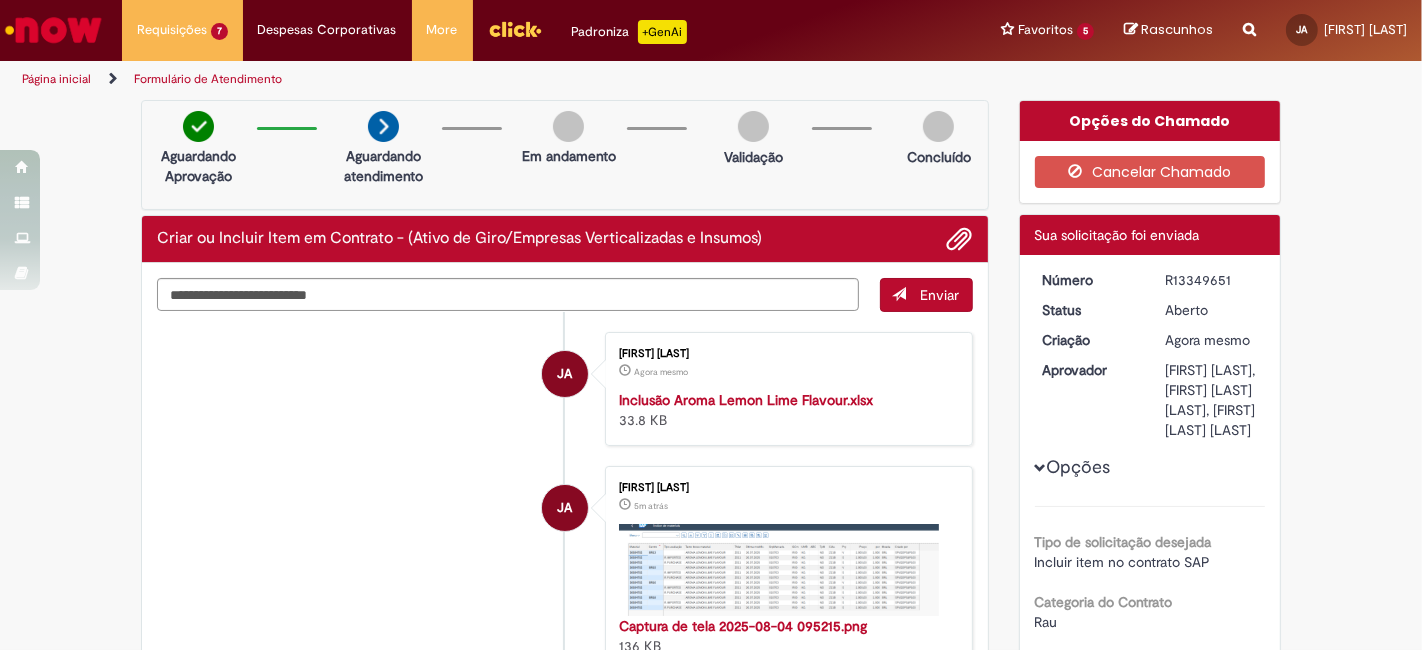drag, startPoint x: 1153, startPoint y: 279, endPoint x: 1231, endPoint y: 285, distance: 78.23043 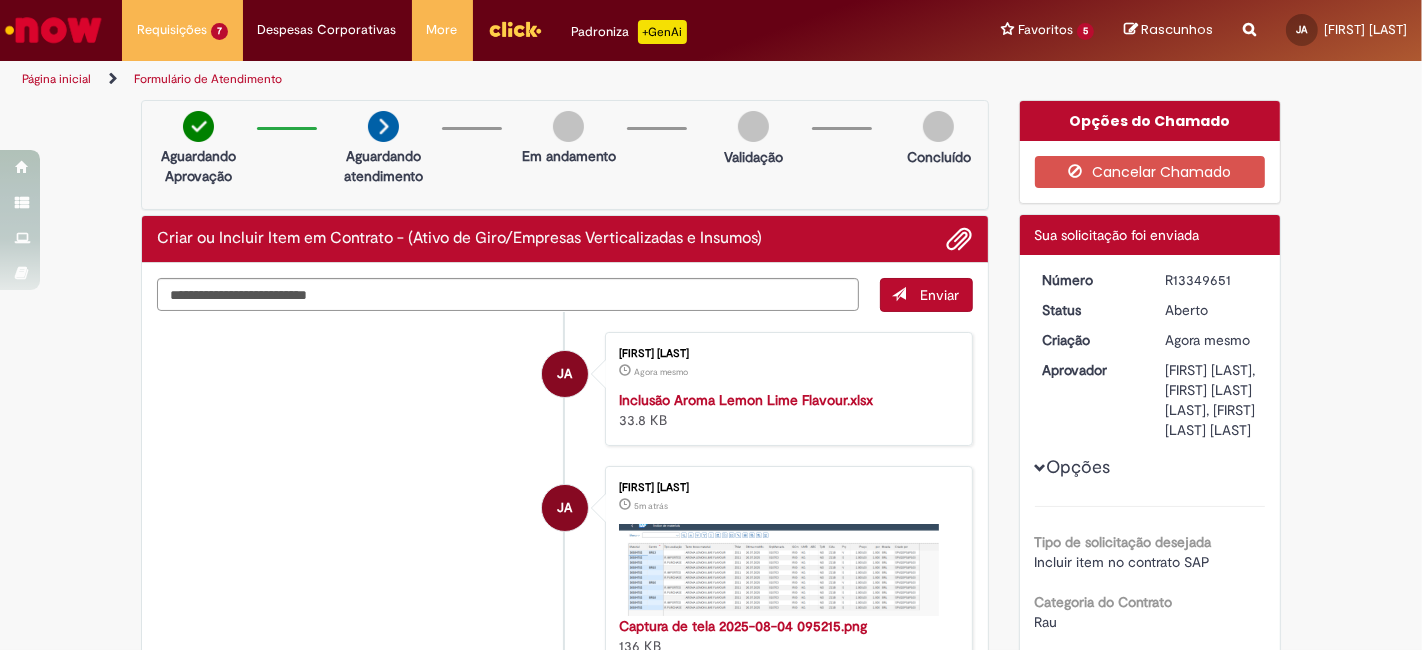 copy on "R13349651" 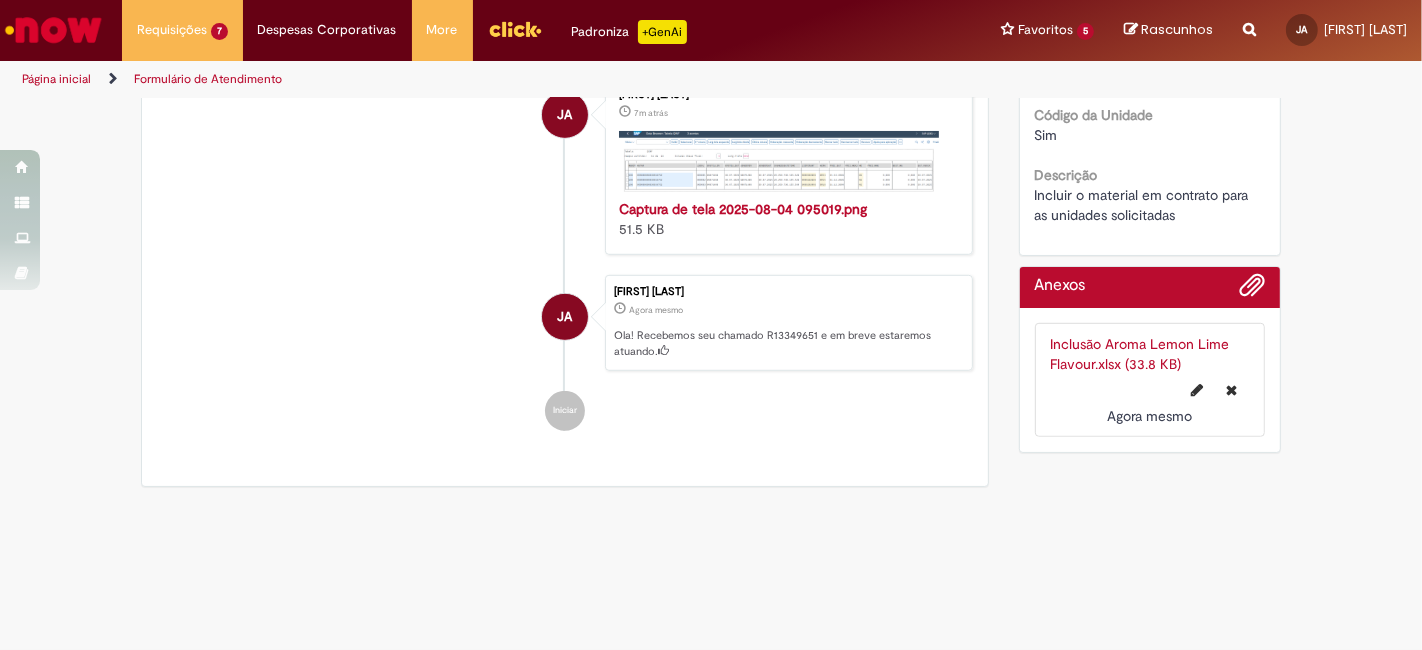 scroll, scrollTop: 0, scrollLeft: 0, axis: both 